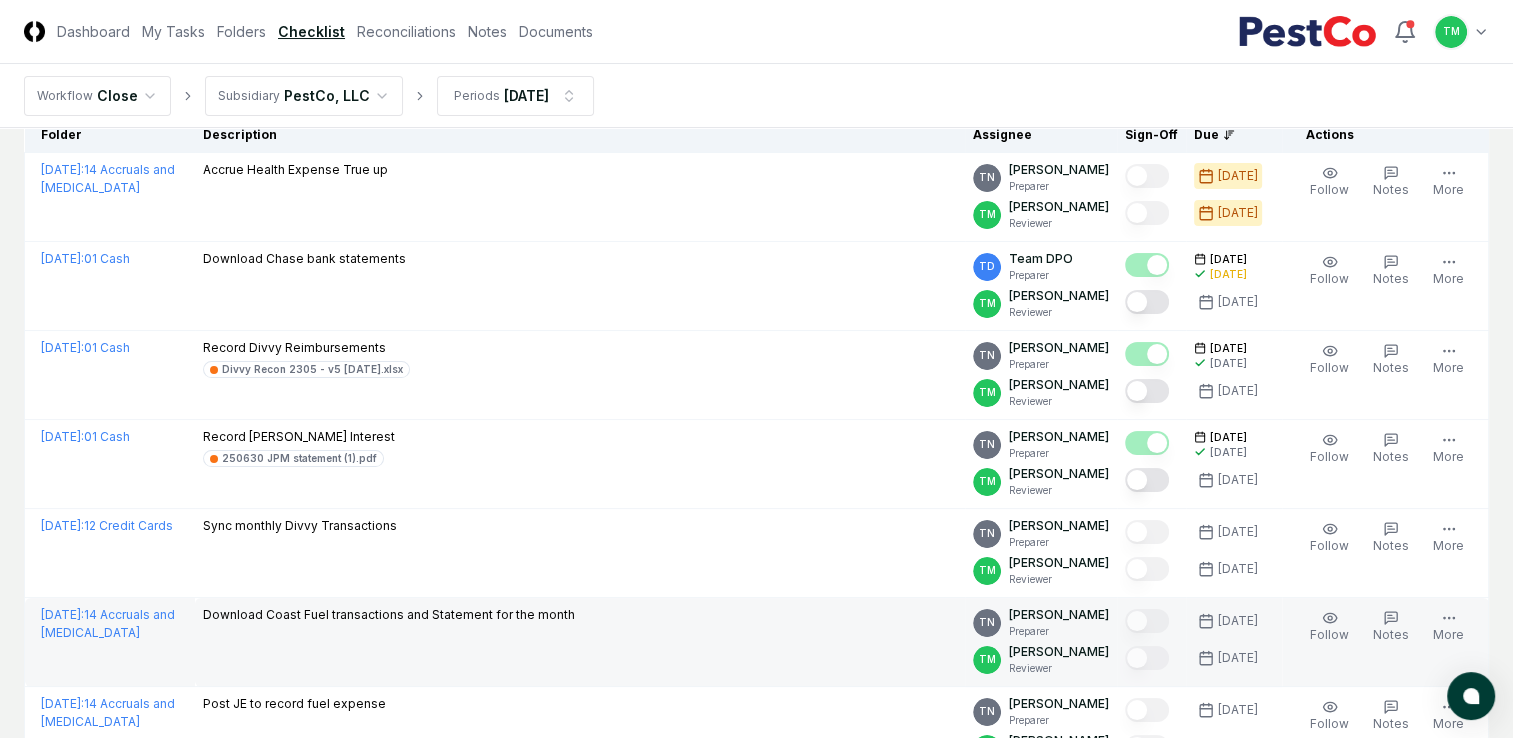 scroll, scrollTop: 0, scrollLeft: 0, axis: both 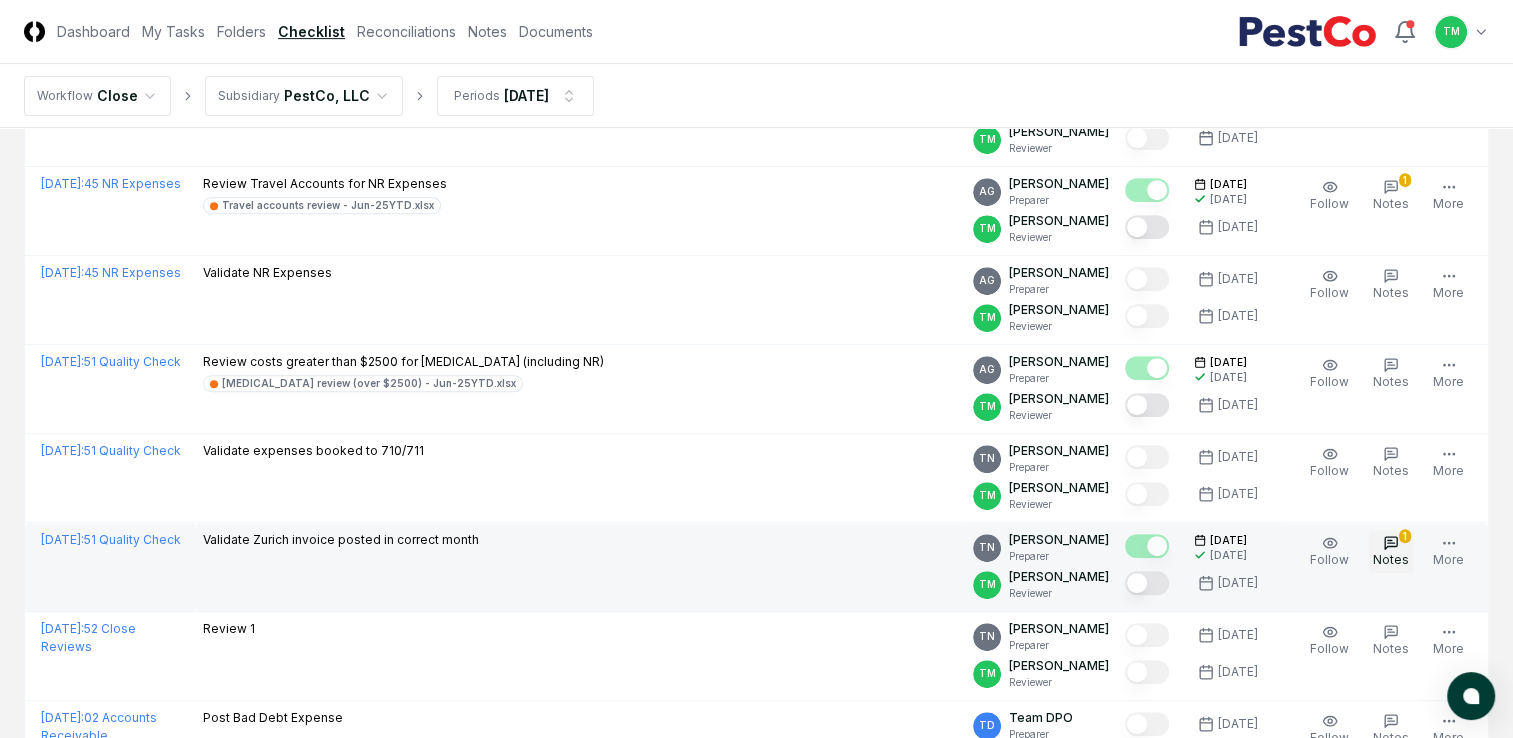 click 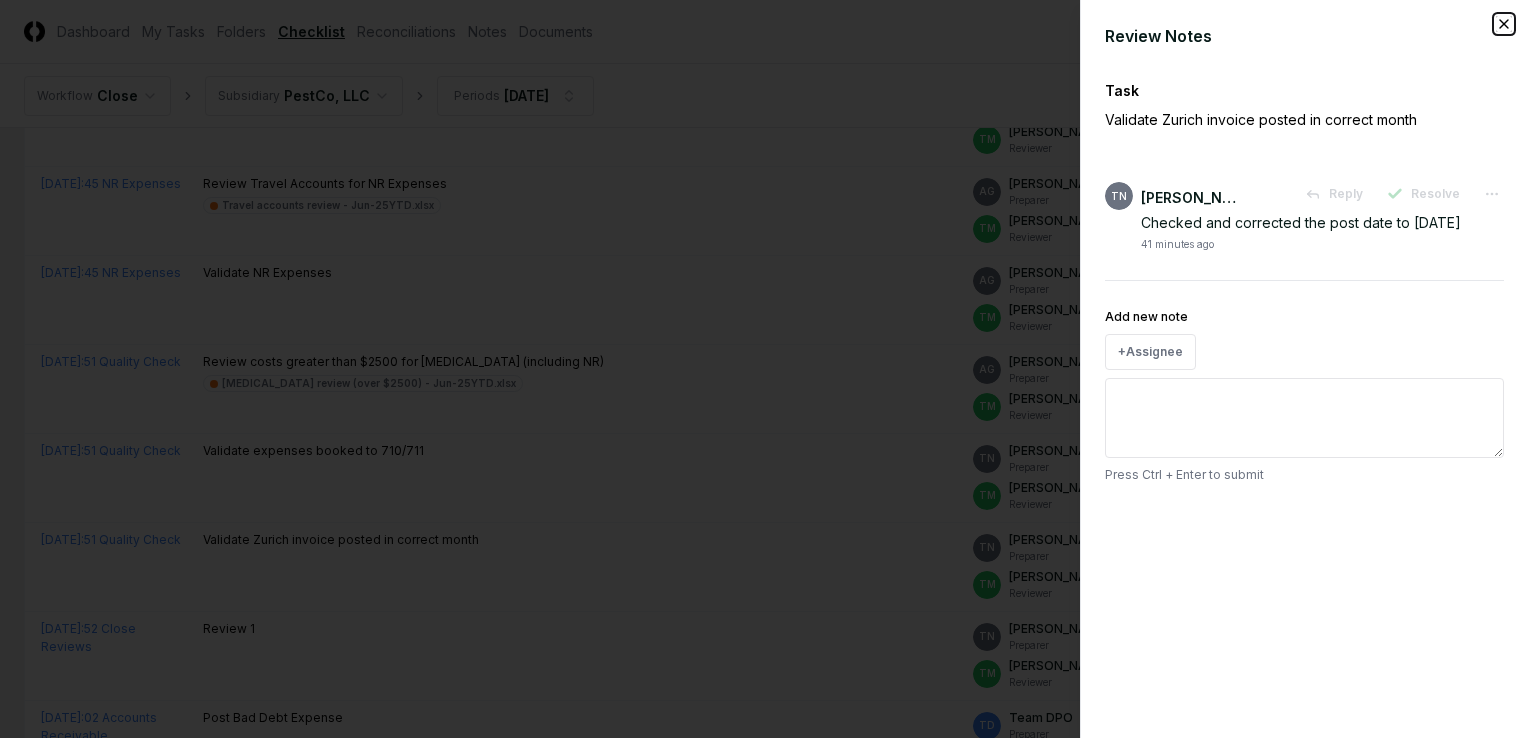 click 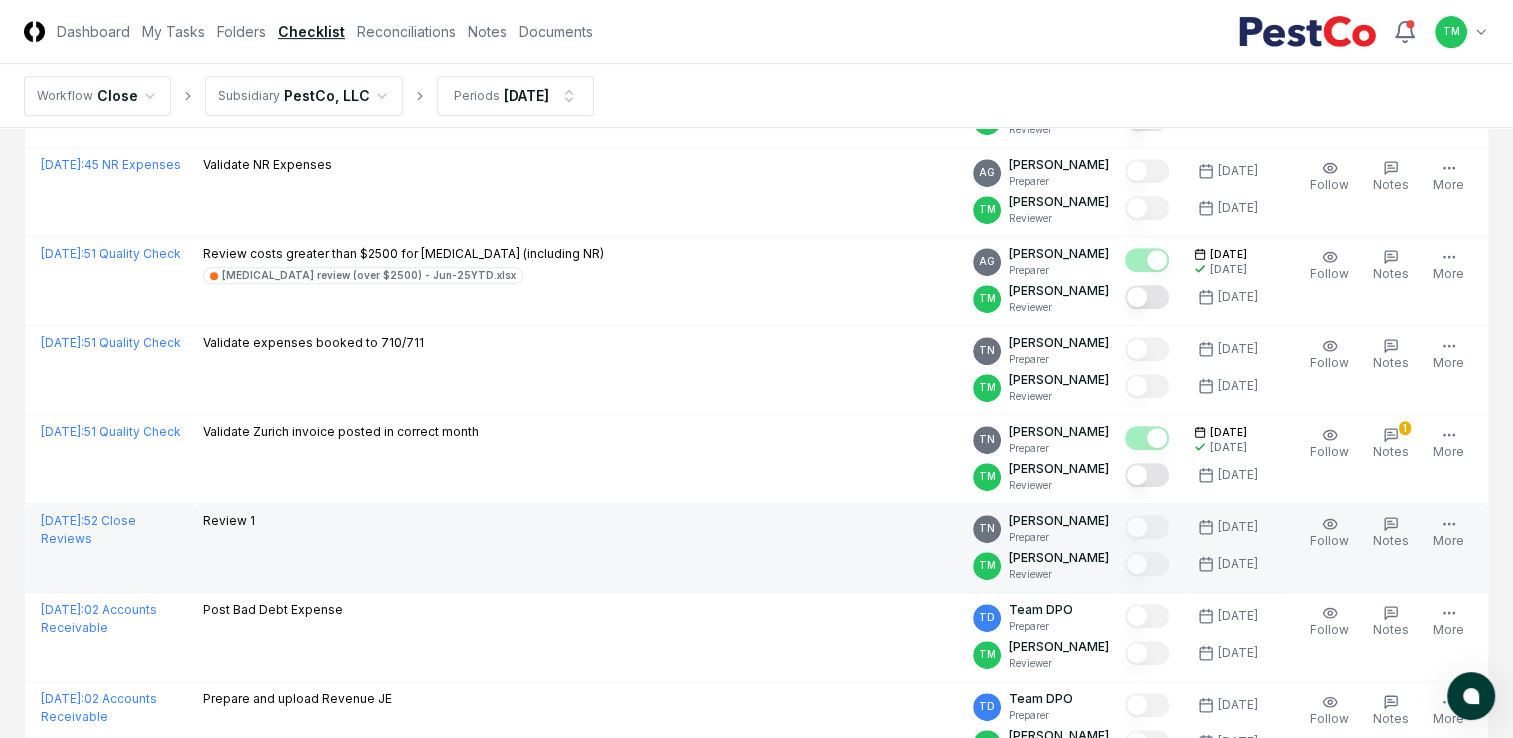 scroll, scrollTop: 800, scrollLeft: 0, axis: vertical 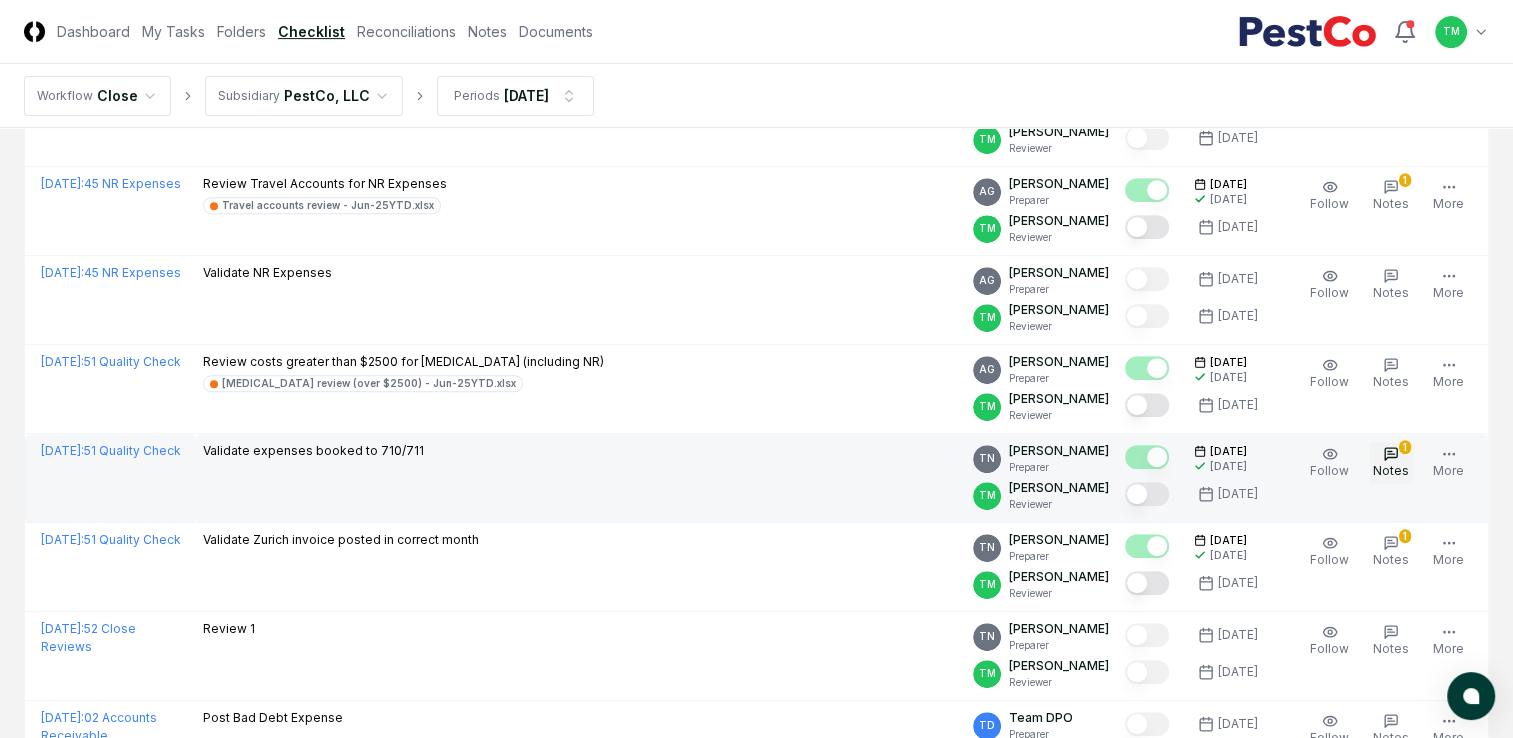 click 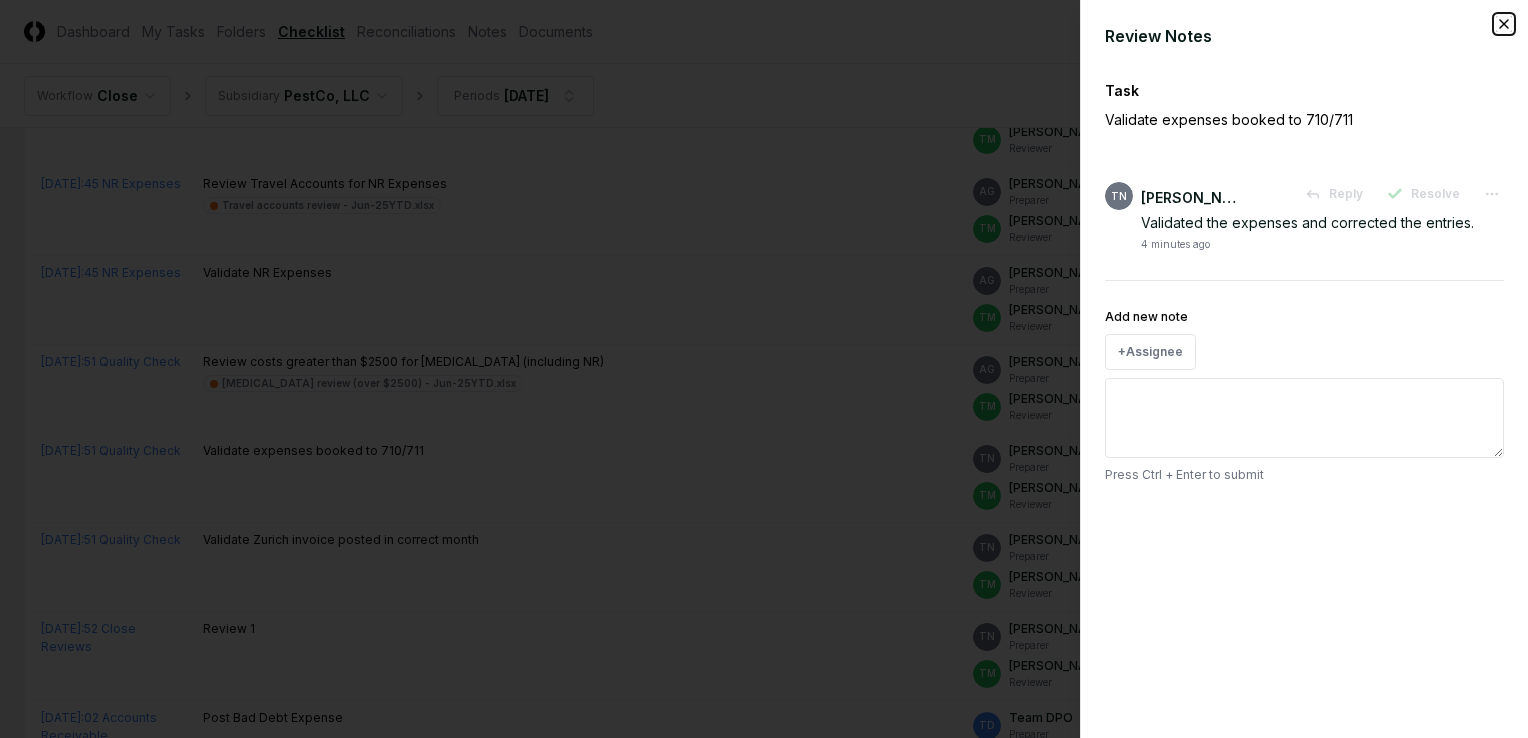 click 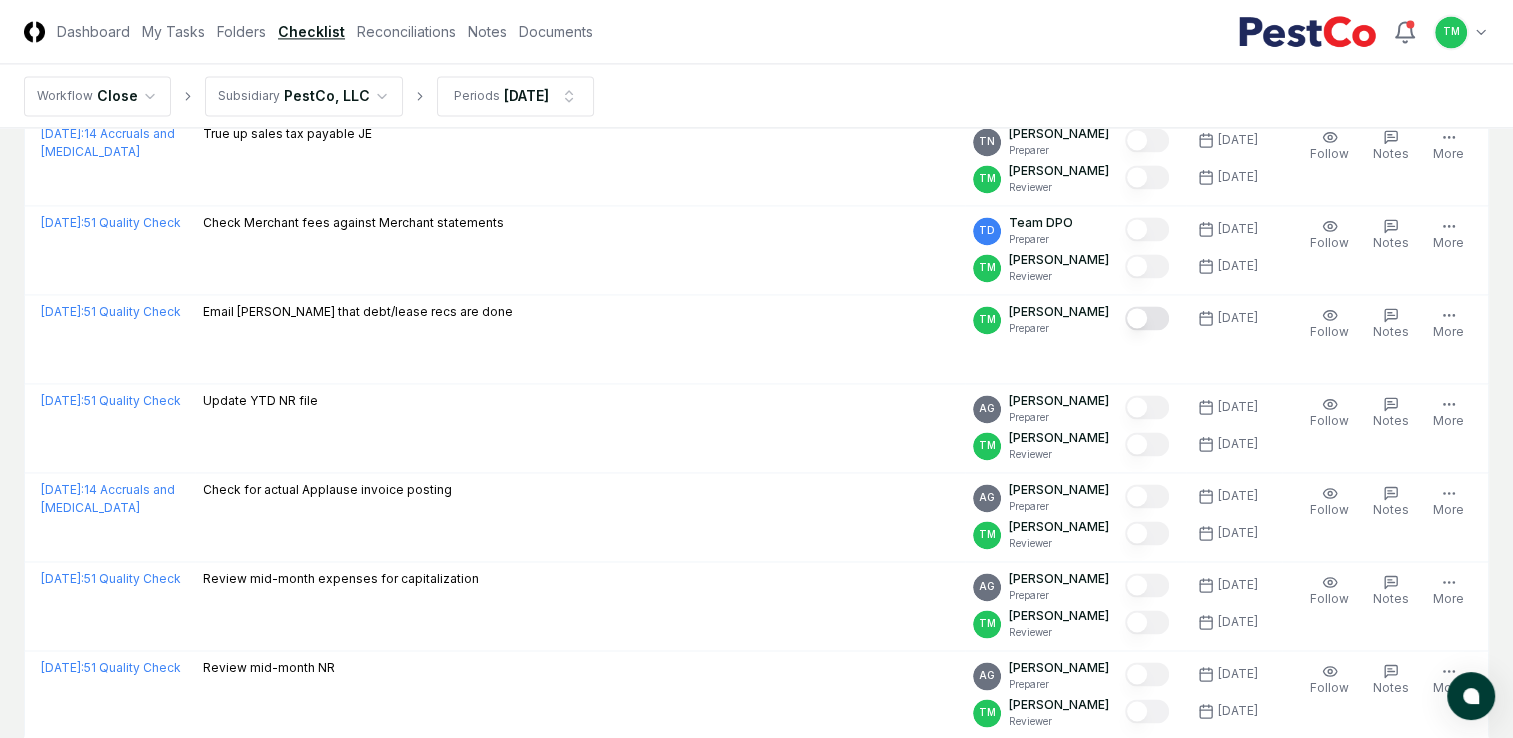 scroll, scrollTop: 2724, scrollLeft: 0, axis: vertical 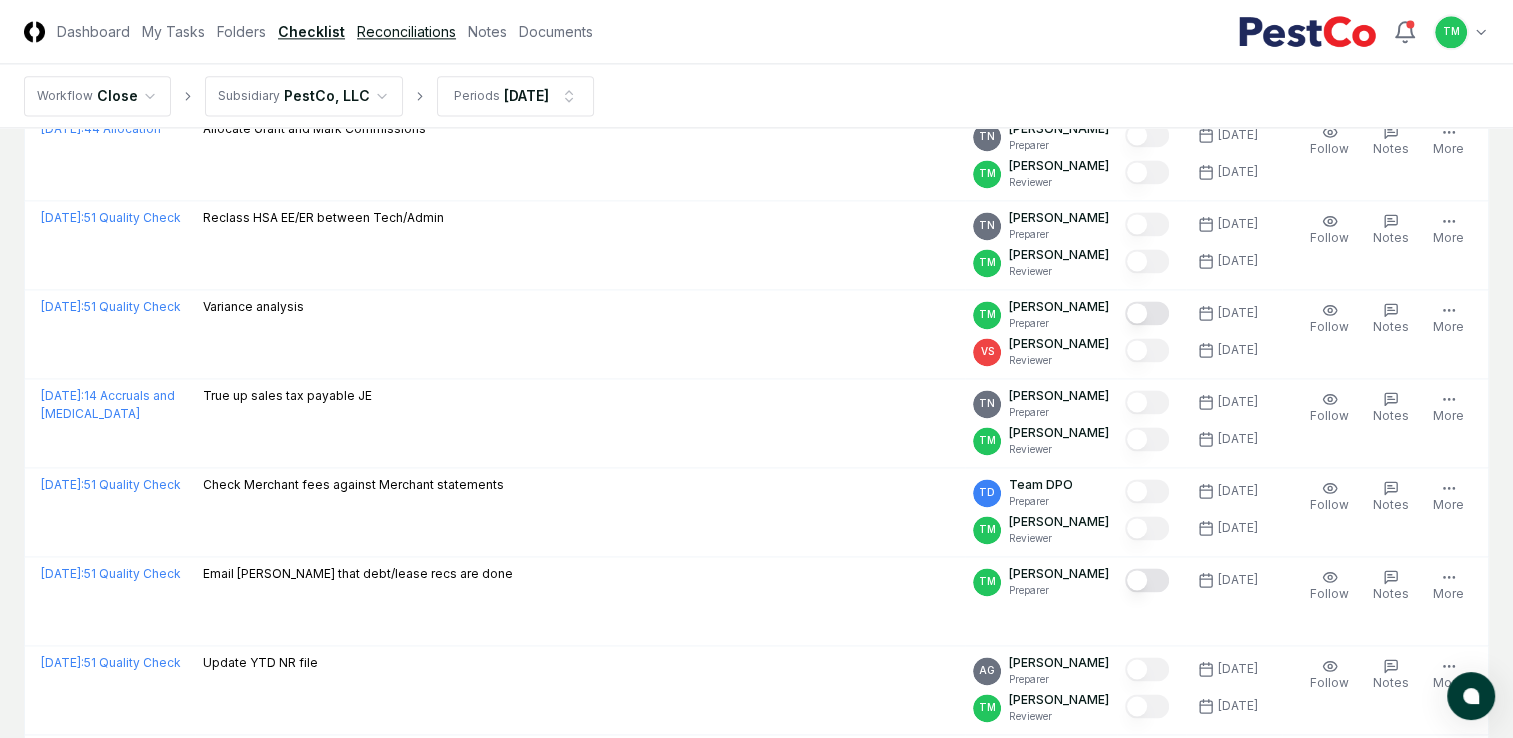 click on "Reconciliations" at bounding box center [406, 31] 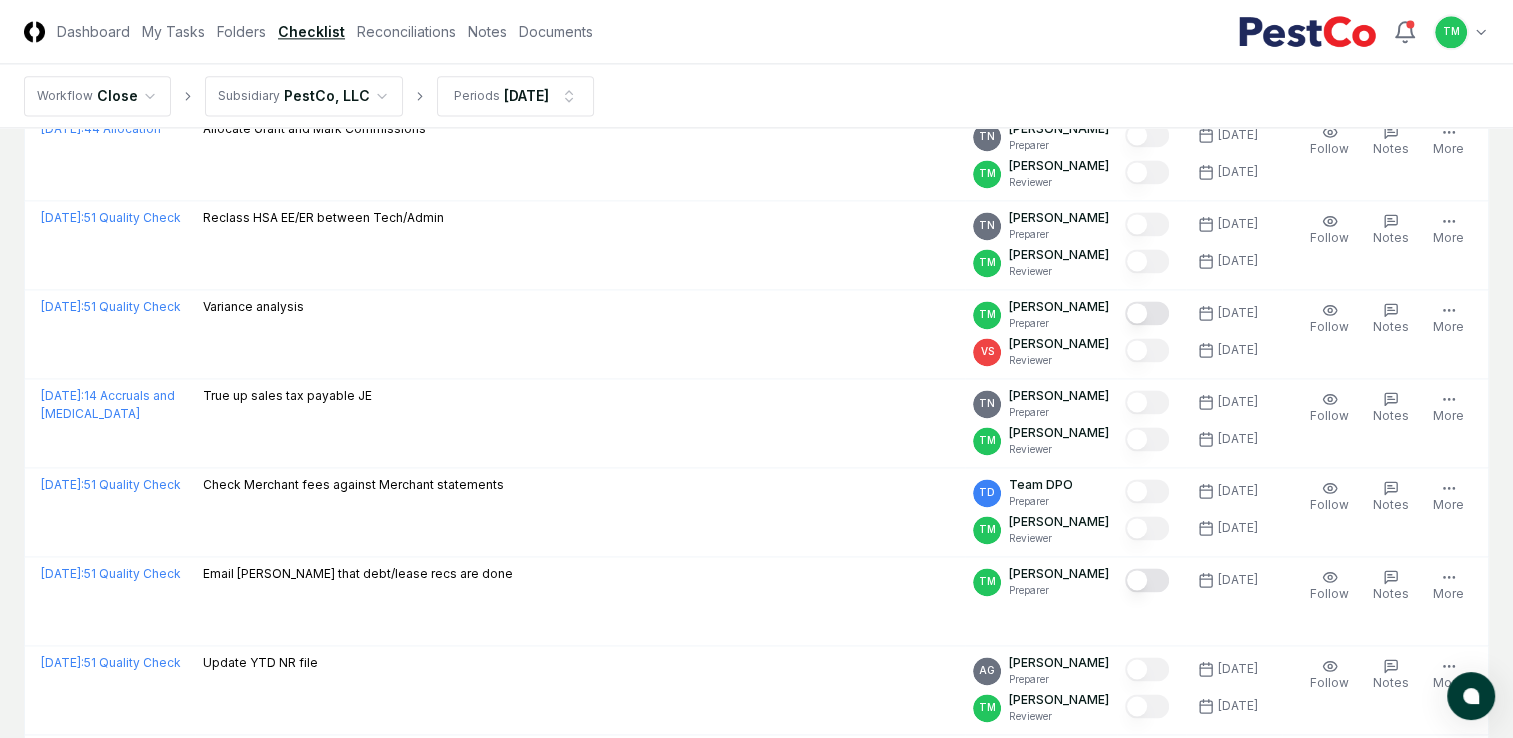scroll, scrollTop: 0, scrollLeft: 0, axis: both 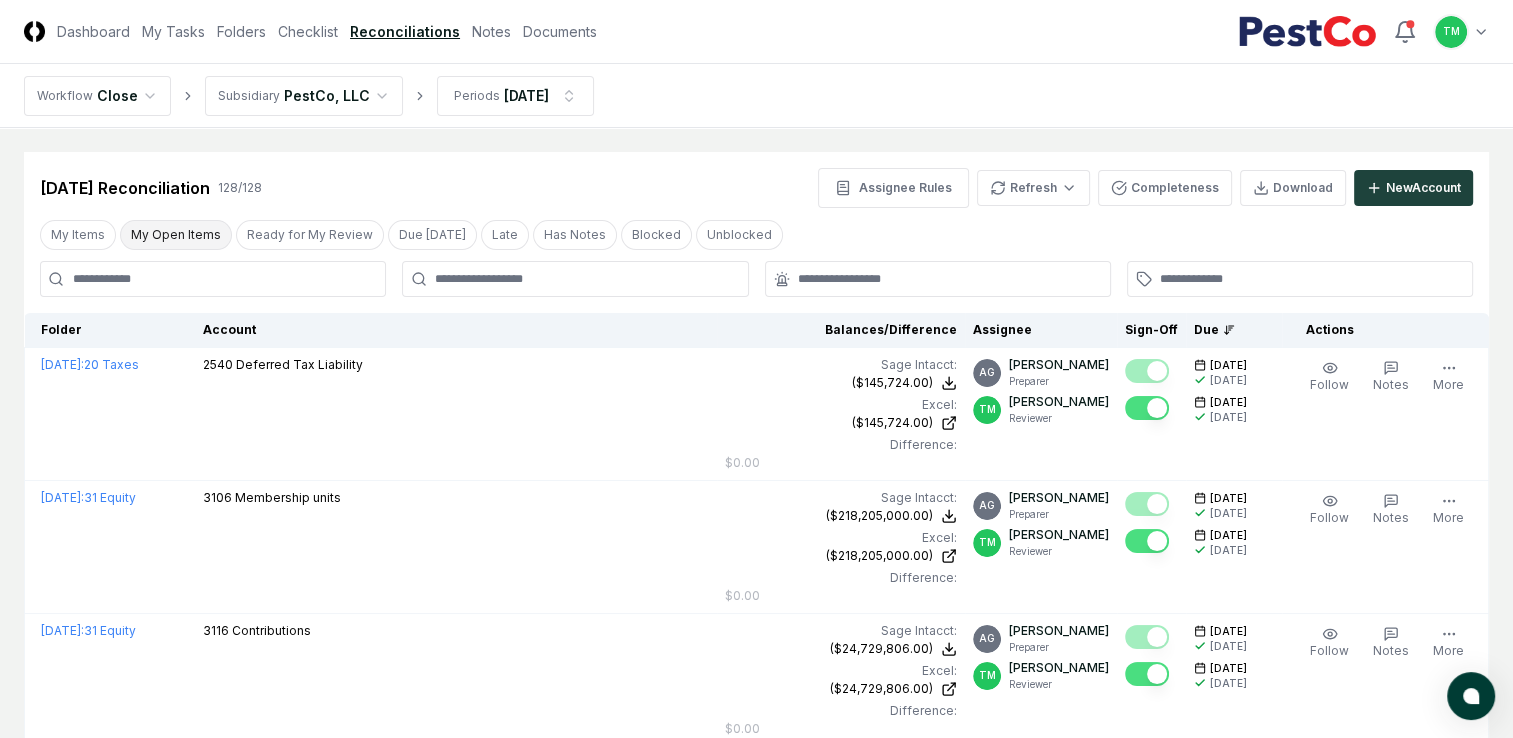 click on "My Open Items" at bounding box center [176, 235] 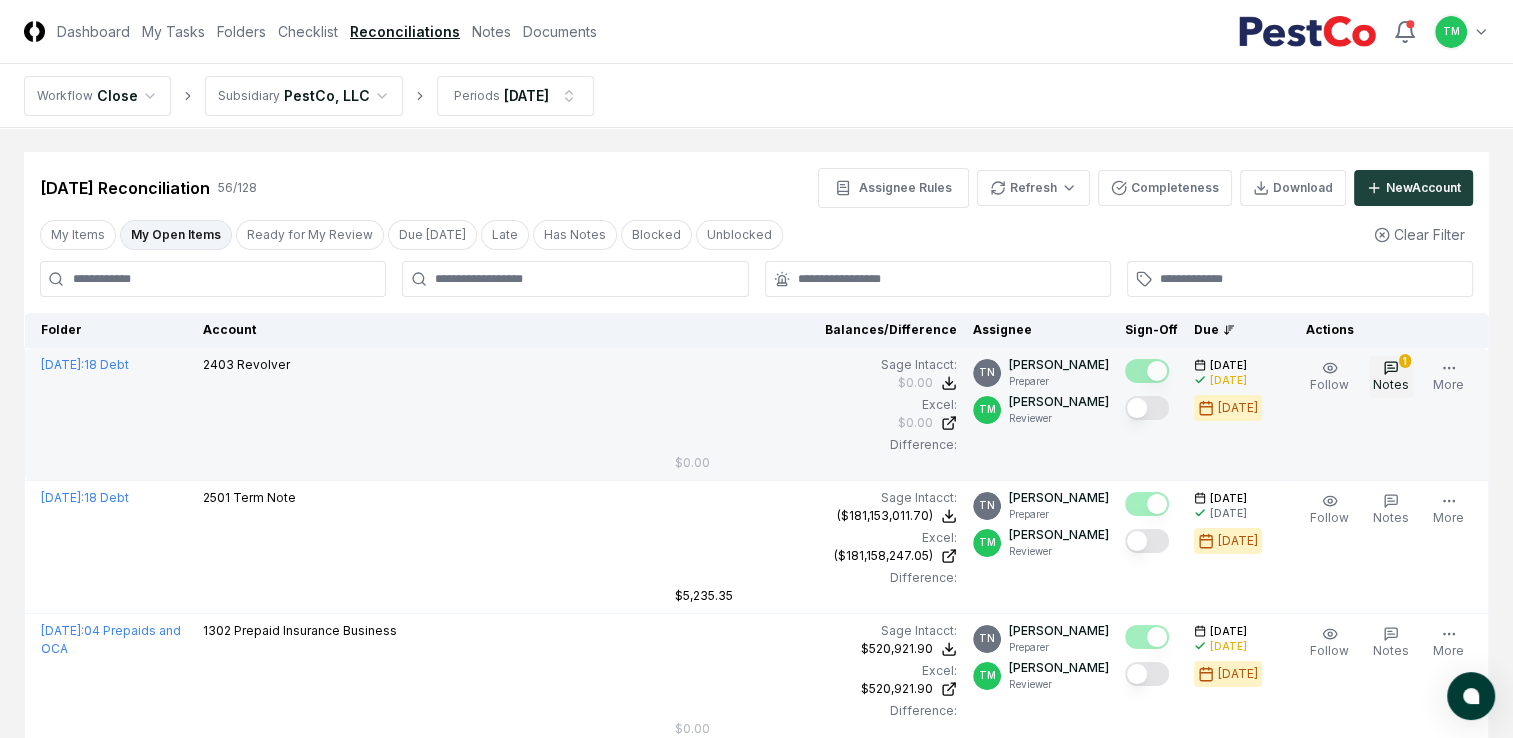 click 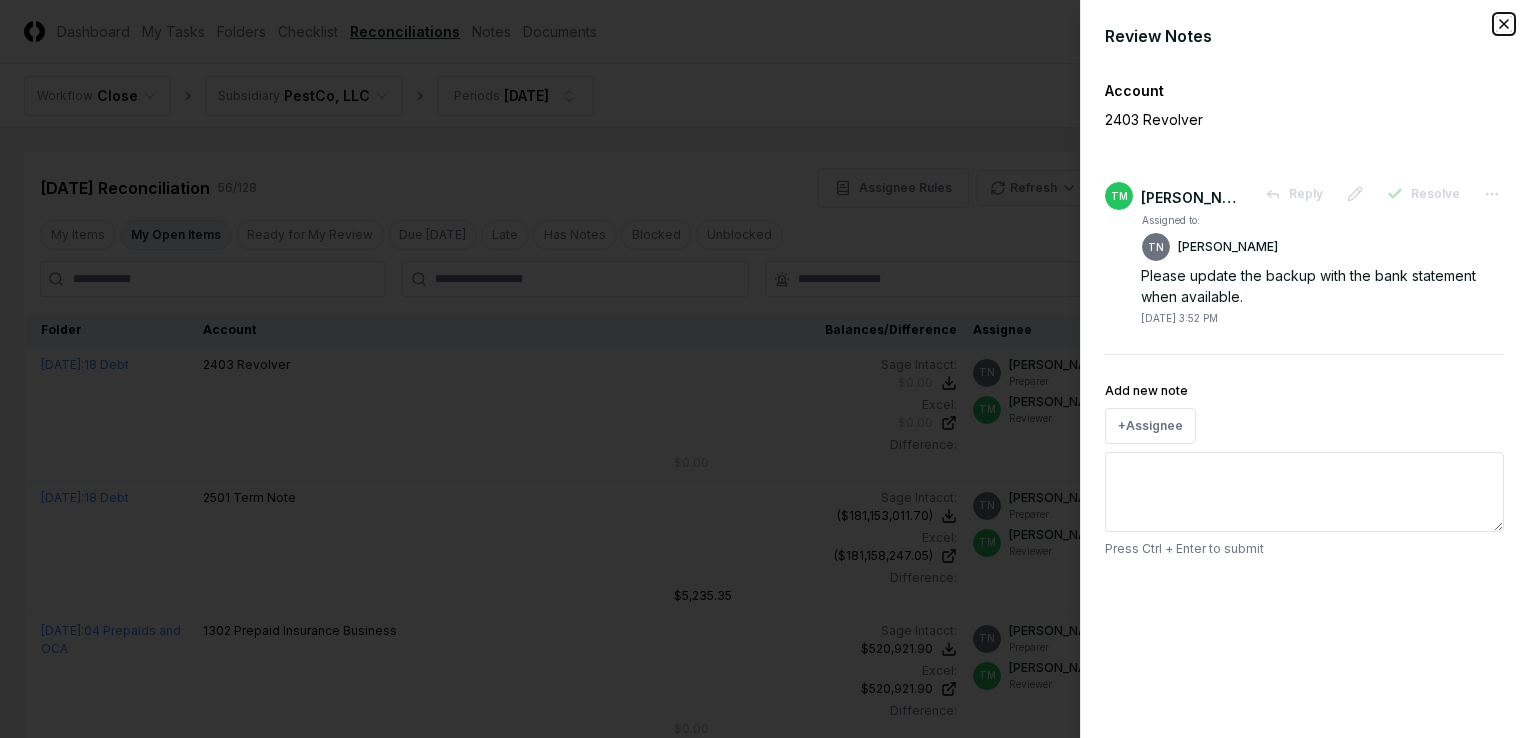 click 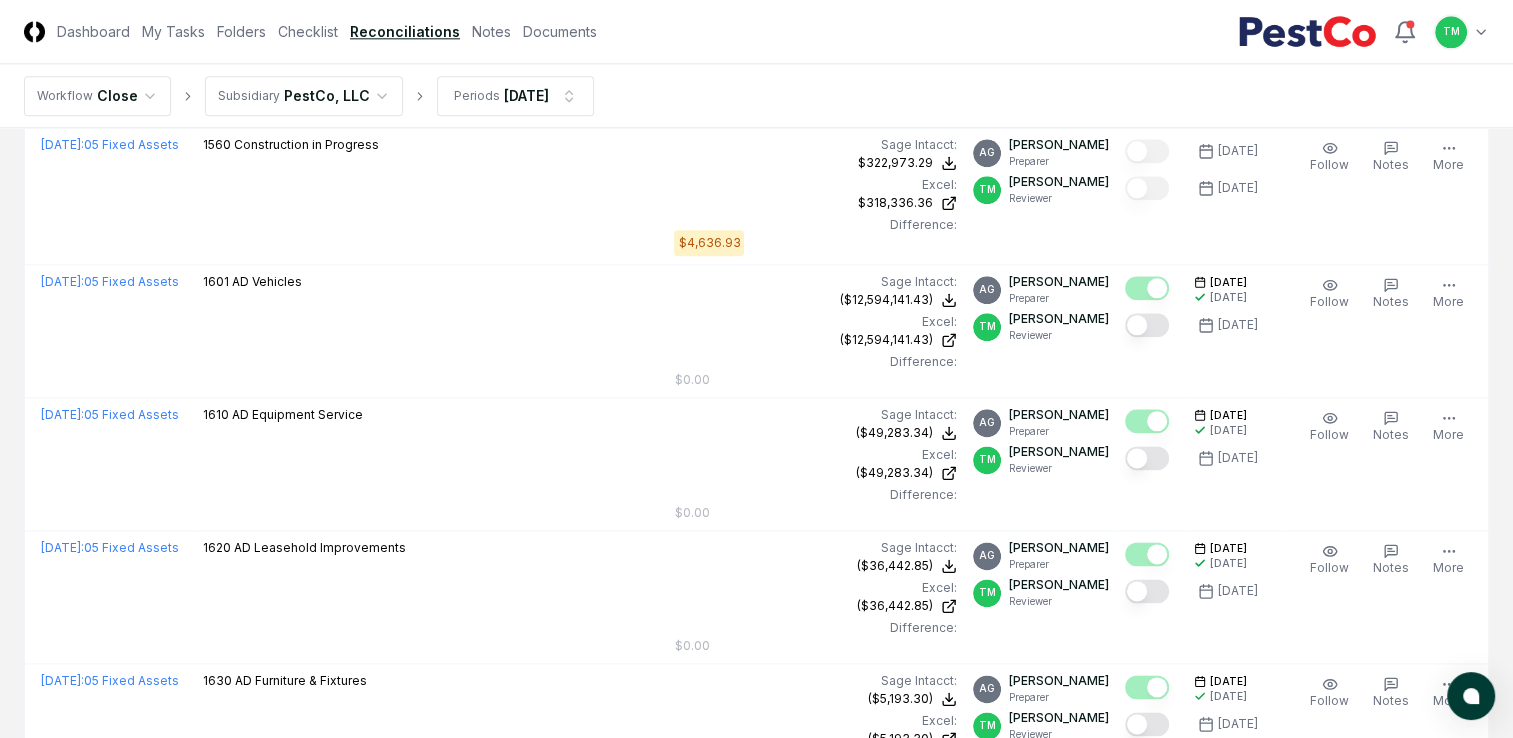 scroll, scrollTop: 2800, scrollLeft: 0, axis: vertical 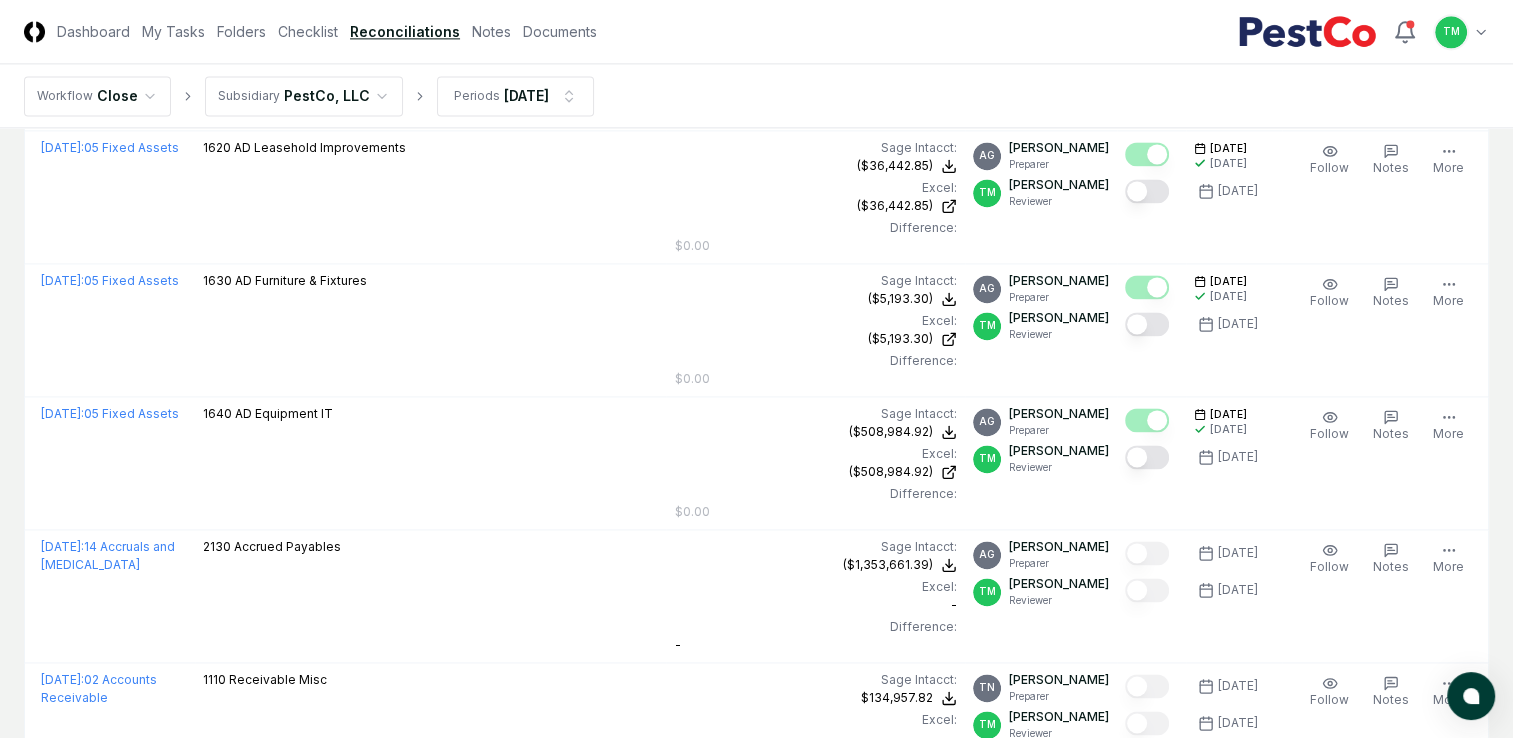 click on "CloseCore Dashboard My Tasks Folders Checklist Reconciliations Notes Documents Toggle navigation menu   TM Toggle user menu Workflow Close Subsidiary PestCo, LLC Periods [DATE] Cancel Reassign [DATE] Reconciliation 56 / 128 Assignee Rules Refresh Completeness Download New  Account My Items My Open Items Ready for My Review Due [DATE] Late Has Notes Blocked Unblocked Clear Filter Folder Account Balances/Difference Per  Sage Intacct Per Excel Difference Assignee Sign-Off   Due Actions [DATE] :  18 Debt 2403   Revolver Sage Intacct : $0.00 Excel: $0.00 Difference: $0.00 $0.00 $0.00 $0.00 TN [PERSON_NAME] Preparer TM [PERSON_NAME] Reviewer [DATE] [DATE] [DATE] Follow 1 Notes Edit Task More [DATE] :  18 Debt 2501   Term Note Sage Intacct : ($181,153,011.70) Excel: ($181,158,247.05) Difference: $5,235.35 ($181,153,011.70) ($181,158,247.05) $5,235.35 TN [PERSON_NAME] Preparer TM [PERSON_NAME] Reviewer [DATE] [DATE] [DATE] Follow Notes Edit Task More [DATE] :  1302   : [GEOGRAPHIC_DATA]" at bounding box center (756, 819) 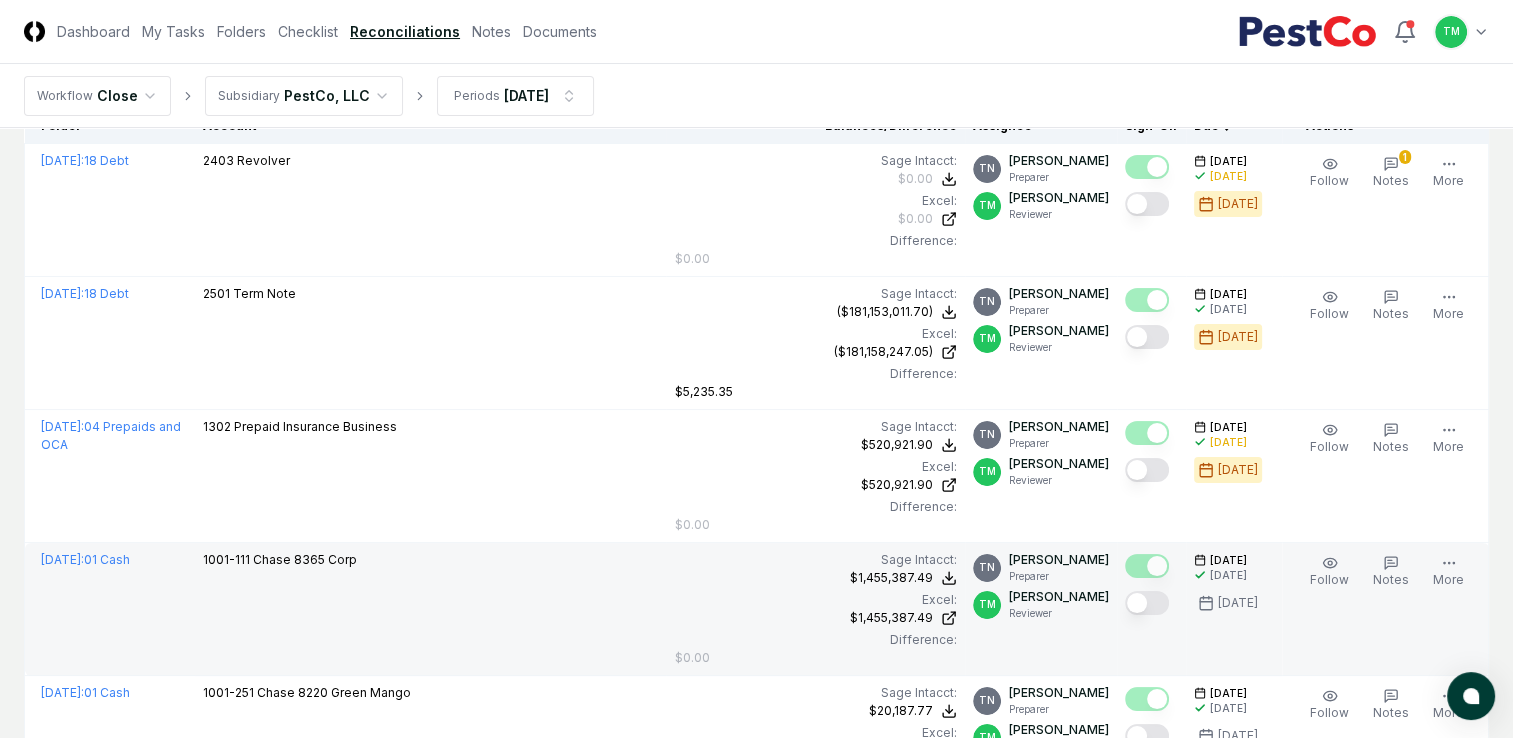 scroll, scrollTop: 0, scrollLeft: 0, axis: both 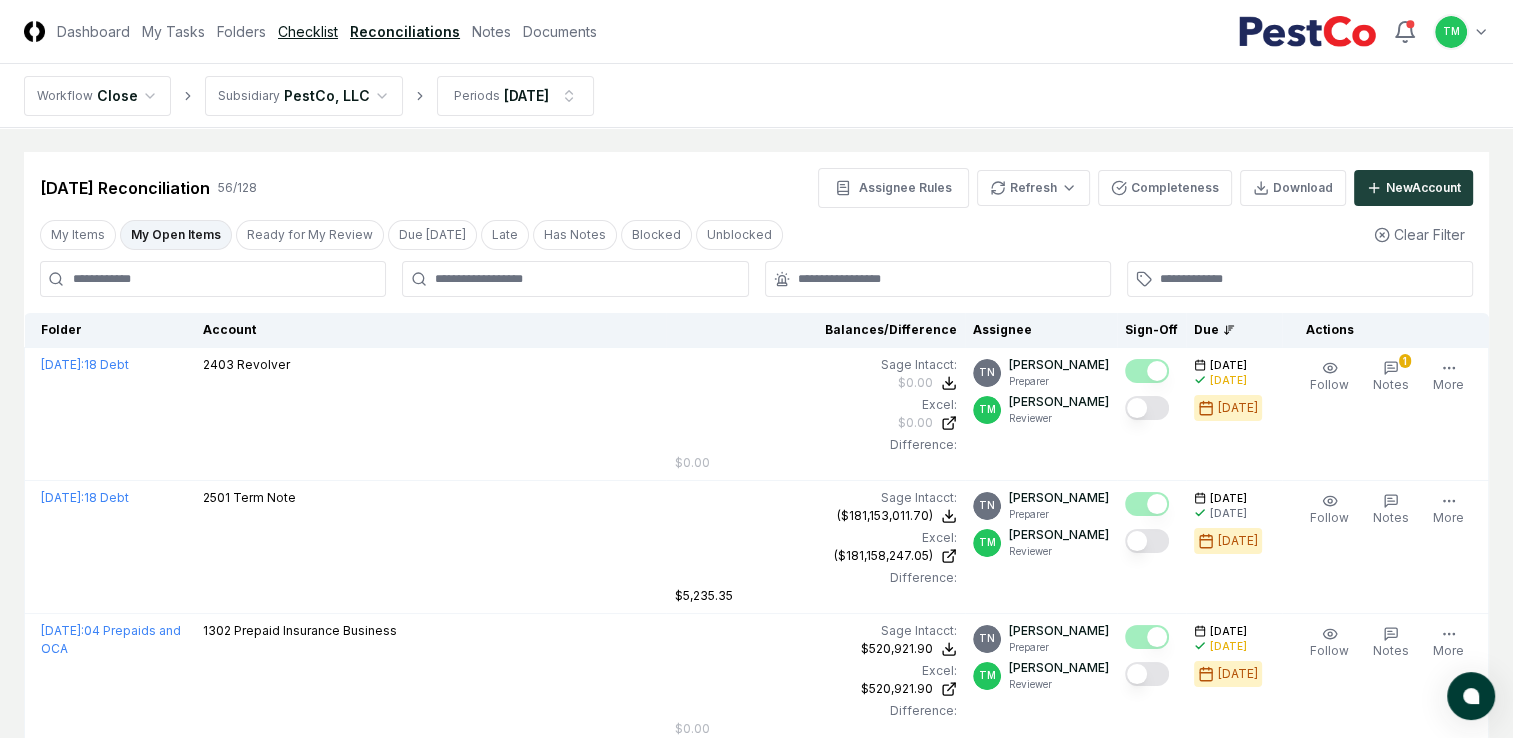 click on "Checklist" at bounding box center [308, 31] 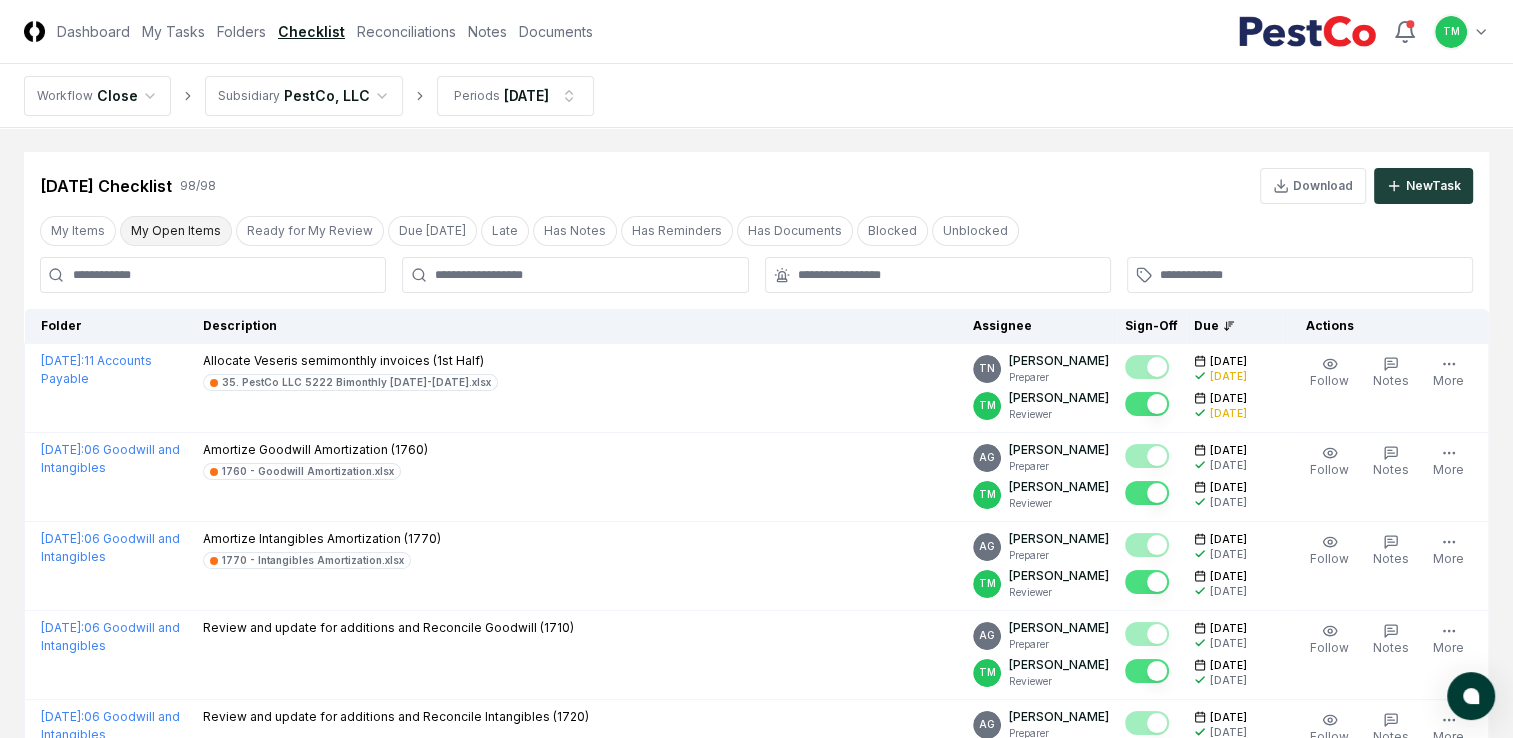 click on "My Open Items" at bounding box center (176, 231) 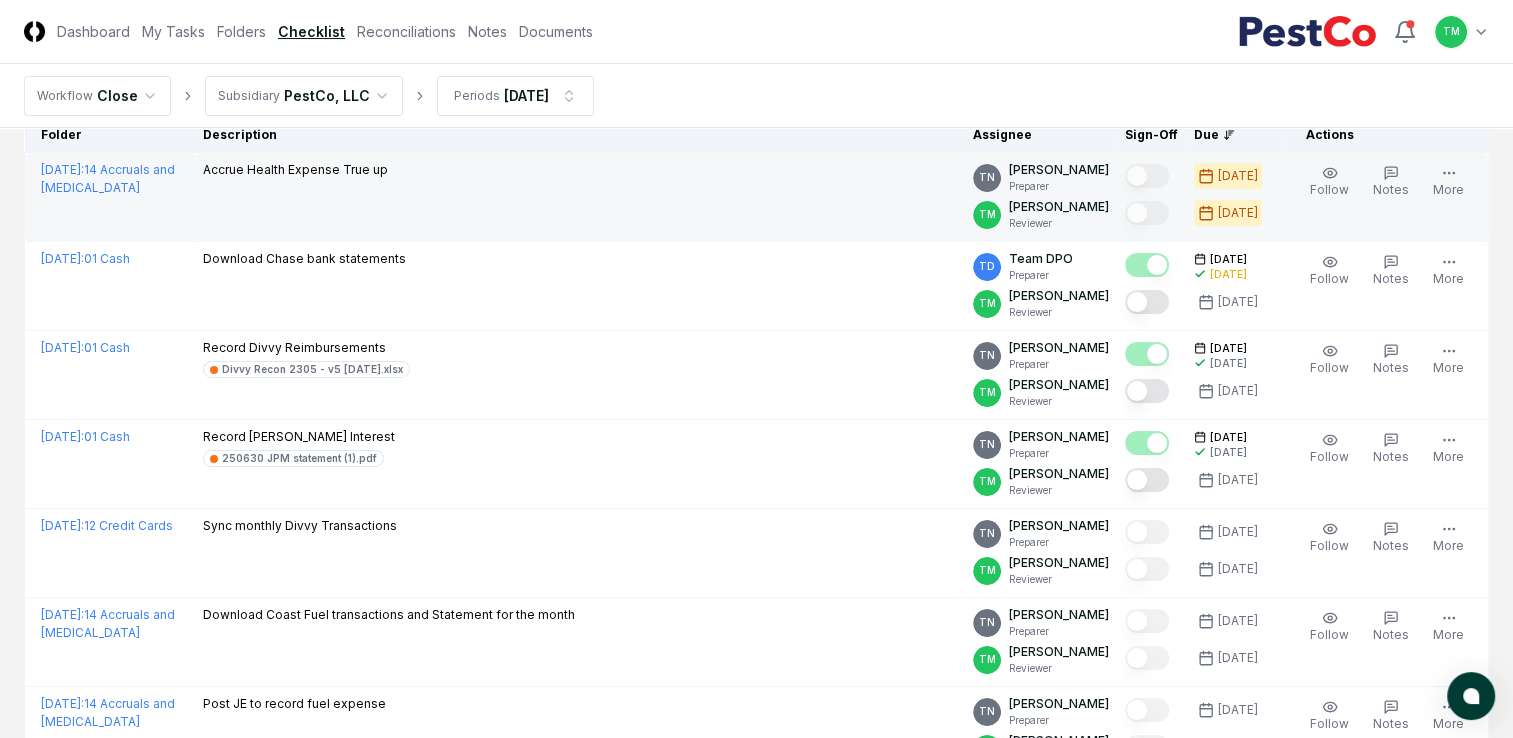 scroll, scrollTop: 200, scrollLeft: 0, axis: vertical 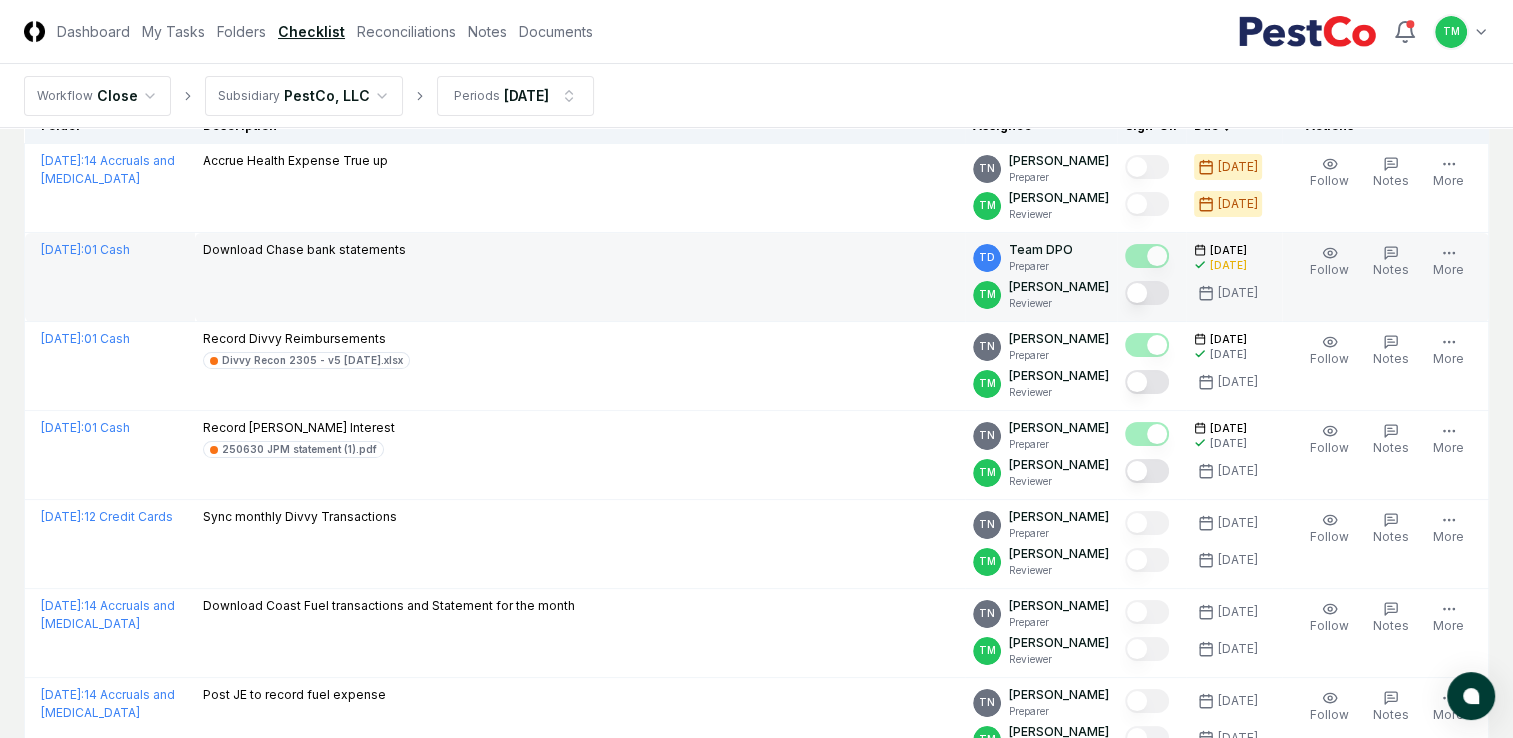 type 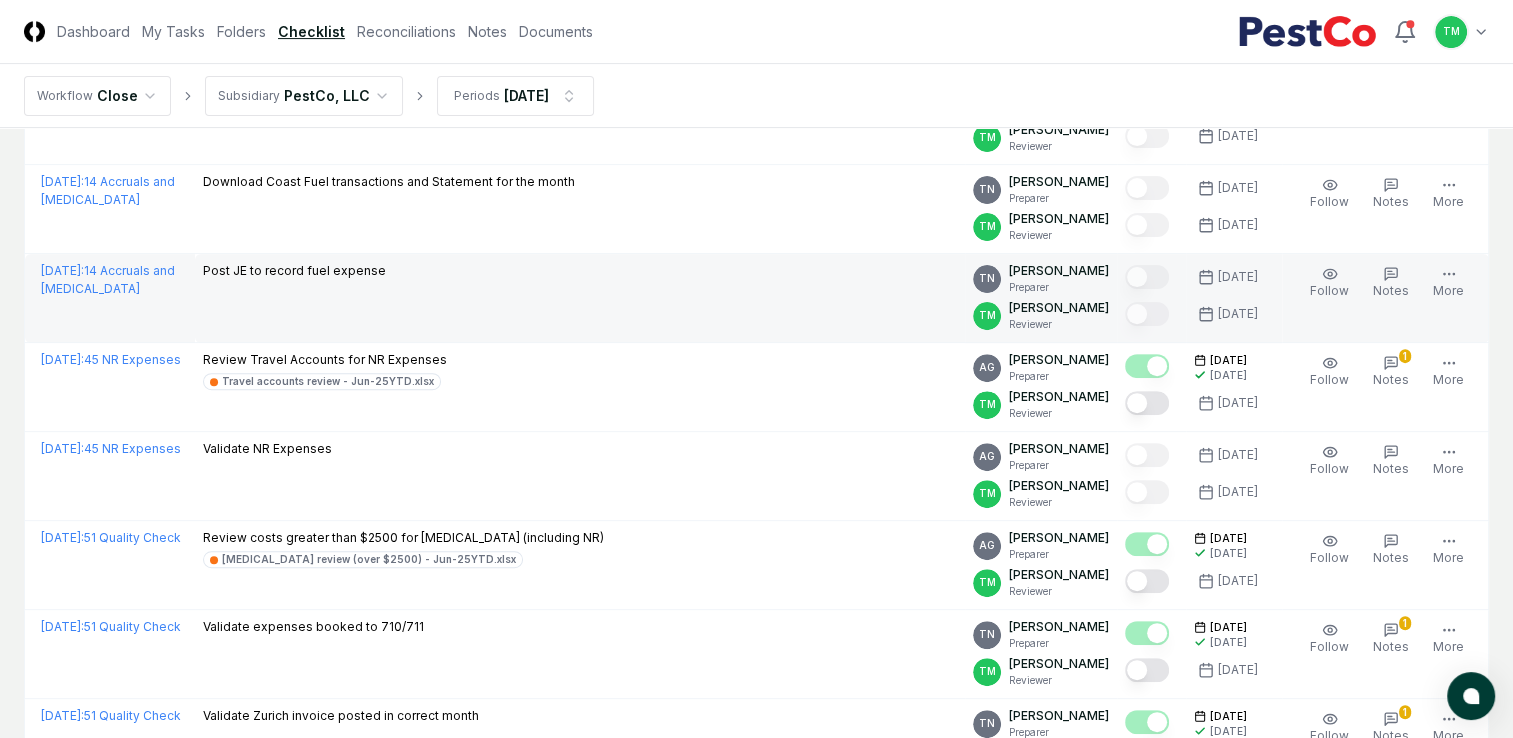 scroll, scrollTop: 700, scrollLeft: 0, axis: vertical 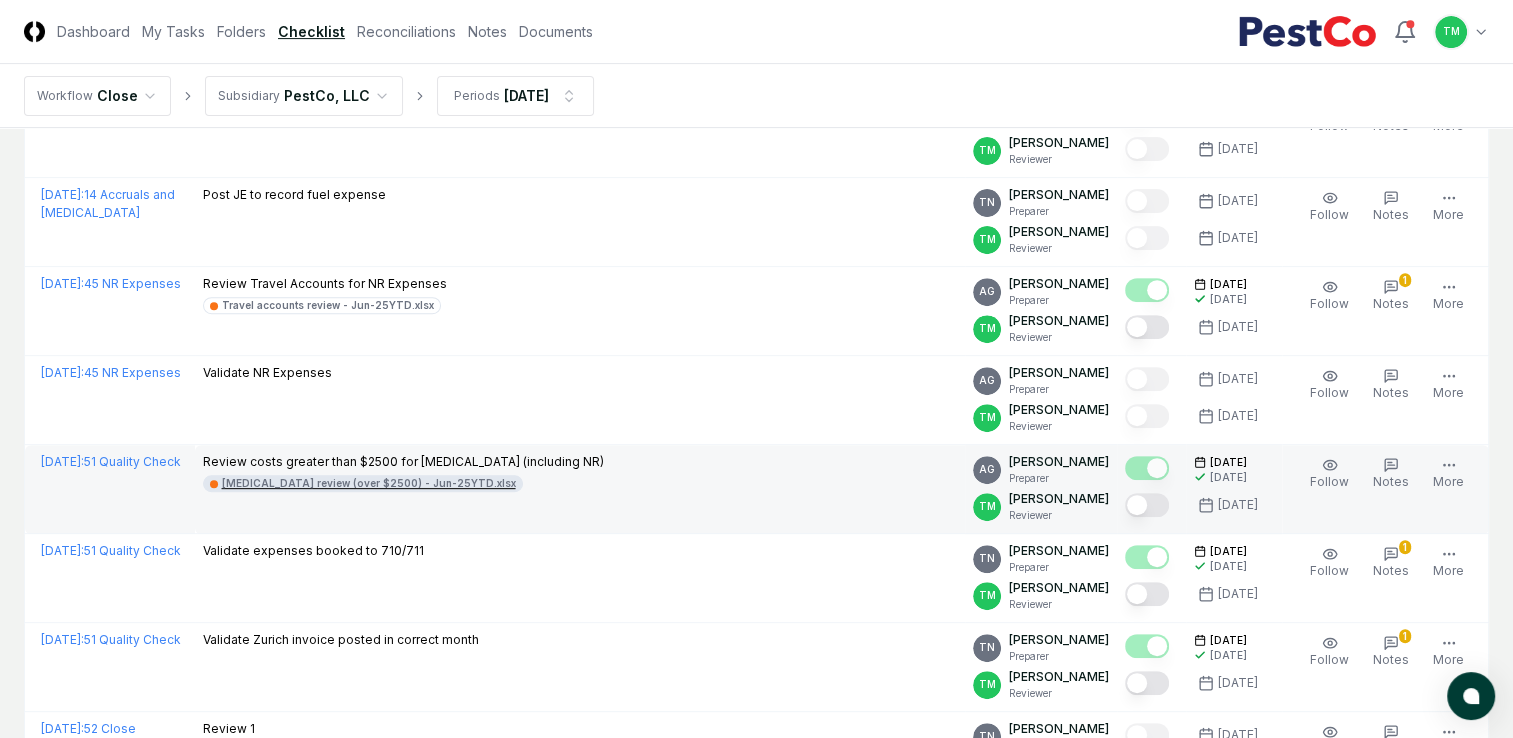 click on "[MEDICAL_DATA] review (over $2500) - Jun-25YTD.xlsx" at bounding box center (369, 483) 